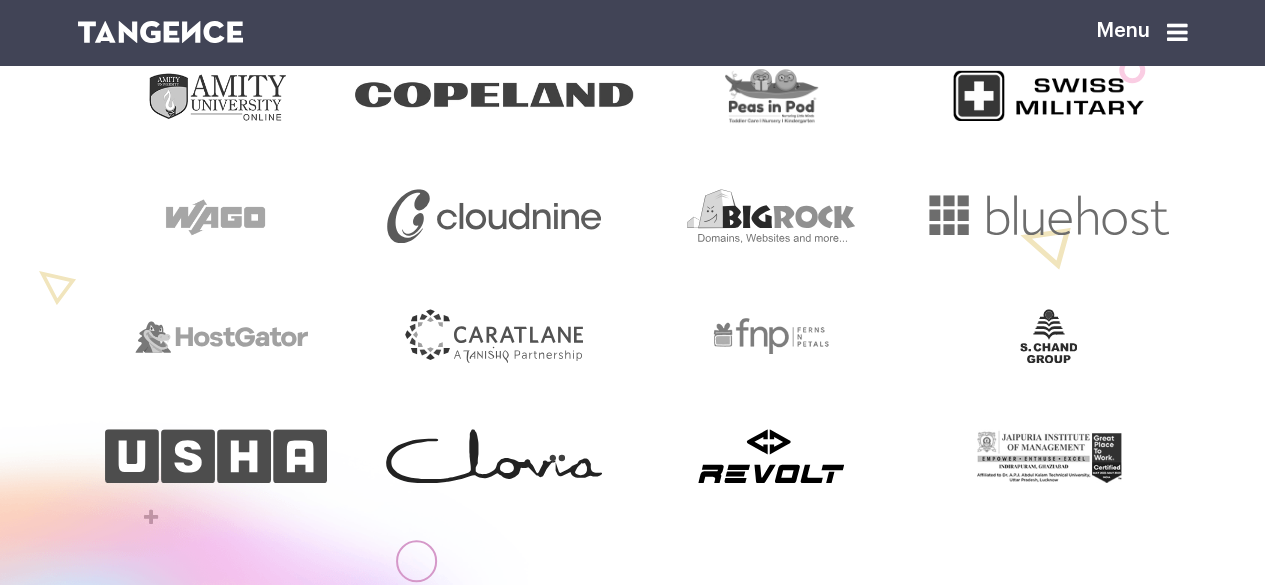 scroll, scrollTop: 0, scrollLeft: 0, axis: both 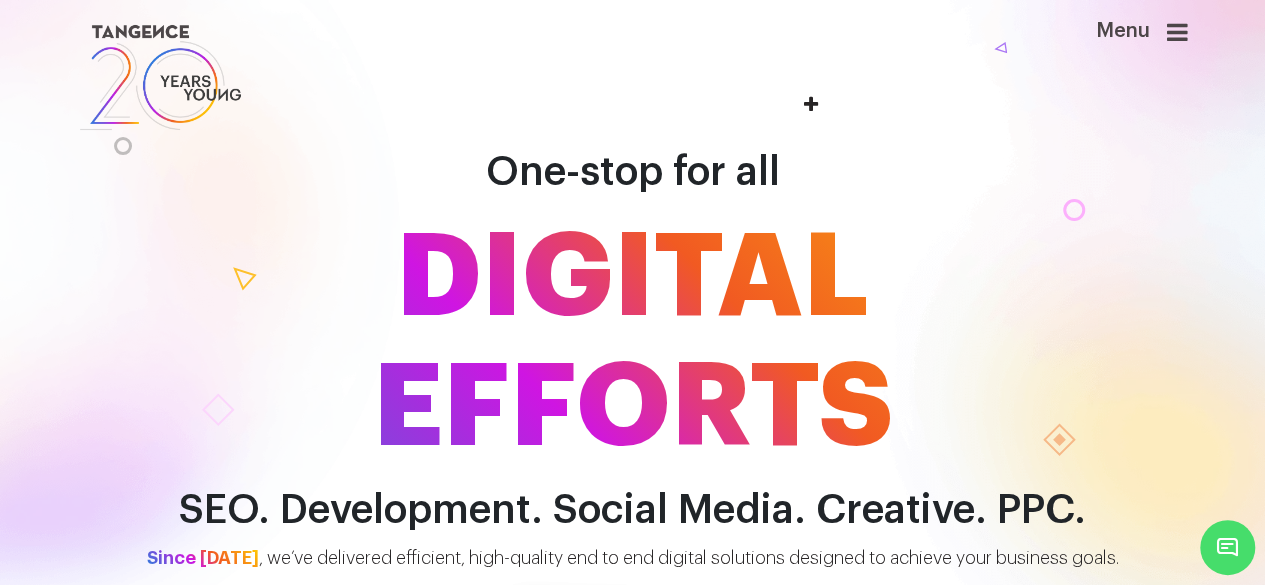 click at bounding box center (1177, 32) 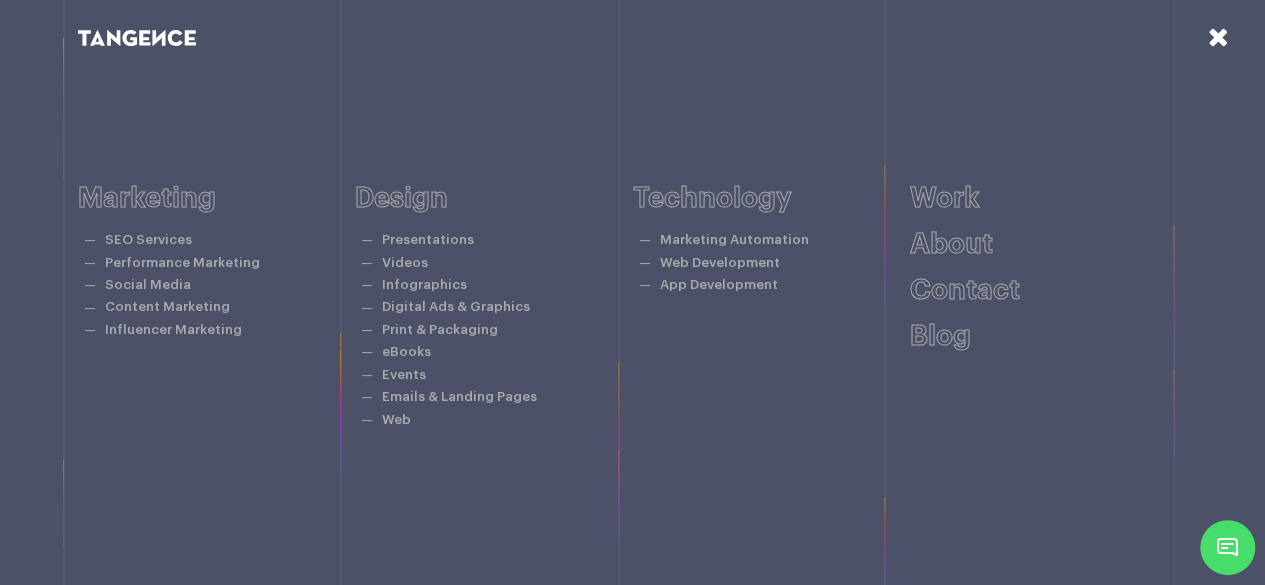 click on "Marketing
SEO Services
Performance Marketing
Social Media
Content Marketing
Influencer Marketing
Design
Presentations
Videos
Infographics
Digital Ads & Graphics
Print & Packaging eBooks Events" at bounding box center (633, 307) 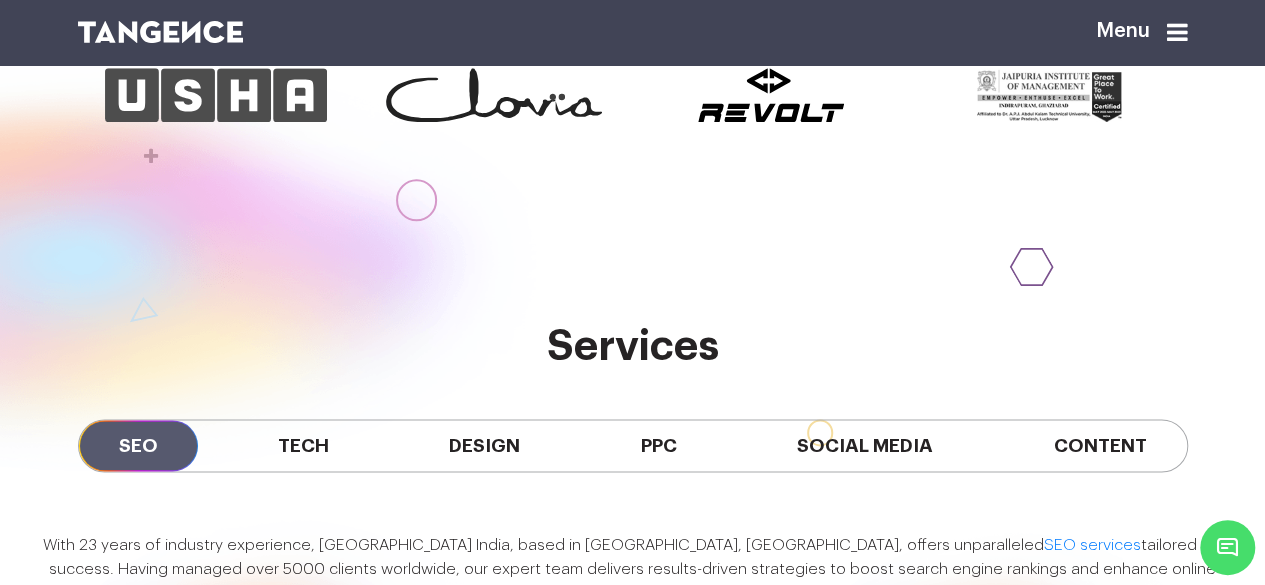 scroll, scrollTop: 1146, scrollLeft: 0, axis: vertical 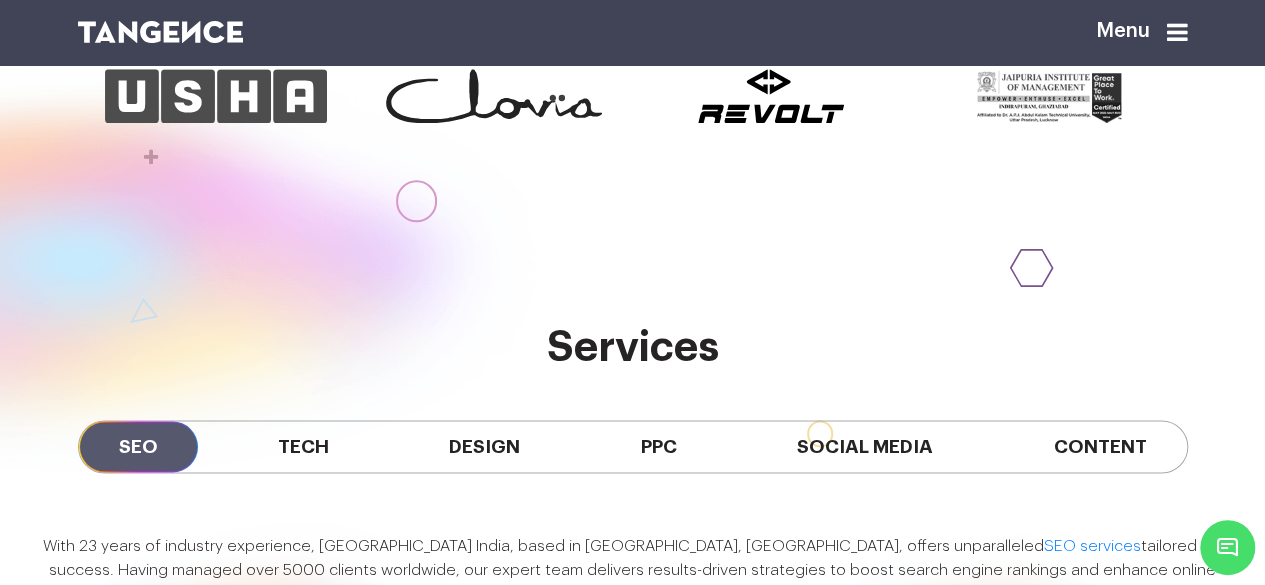 click 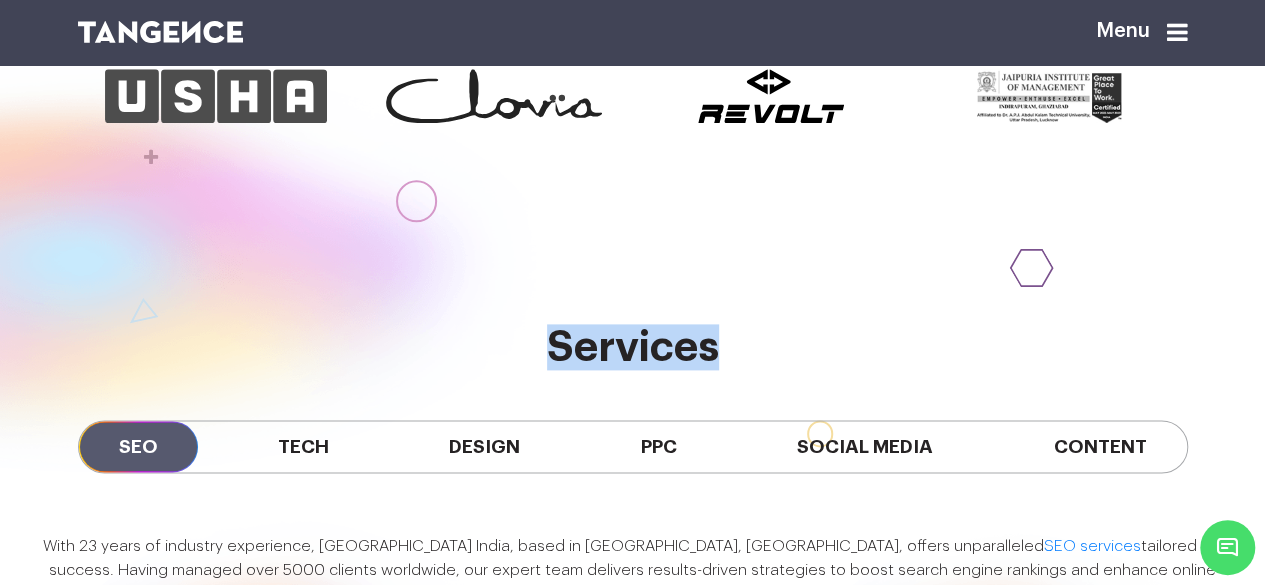 click 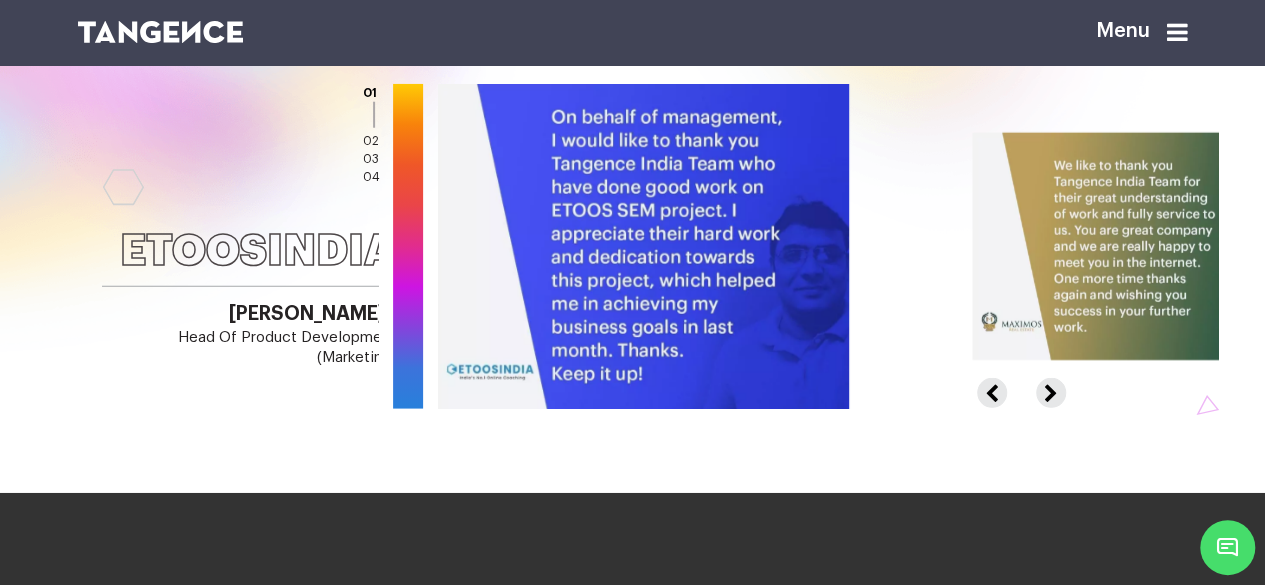 scroll, scrollTop: 2576, scrollLeft: 0, axis: vertical 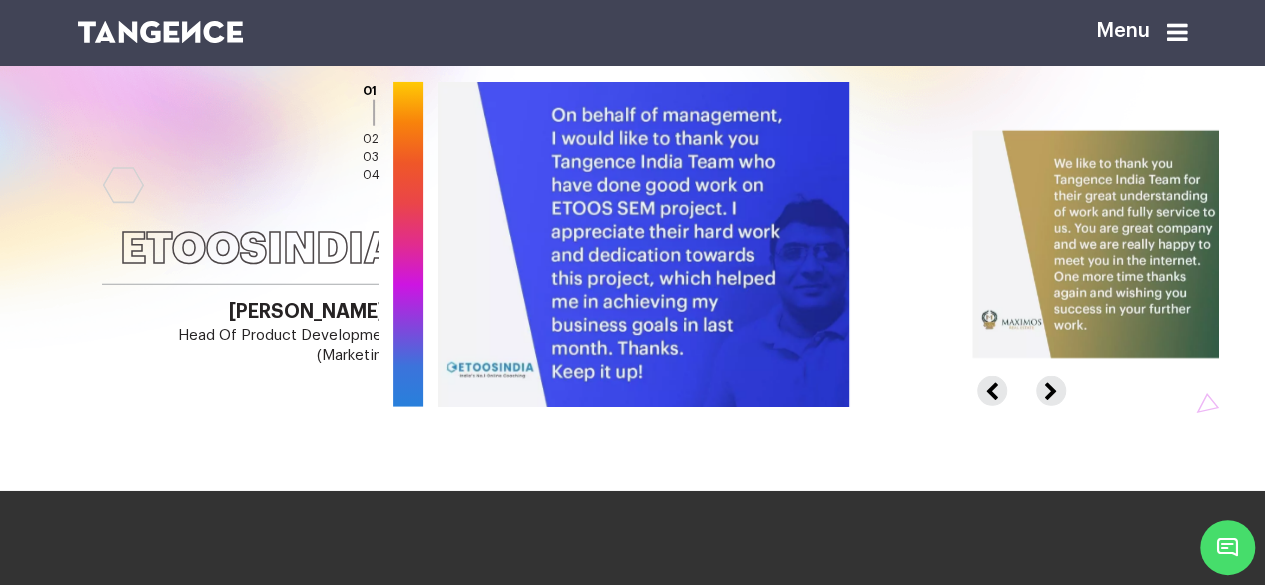 click on "Next" at bounding box center [1049, 382] 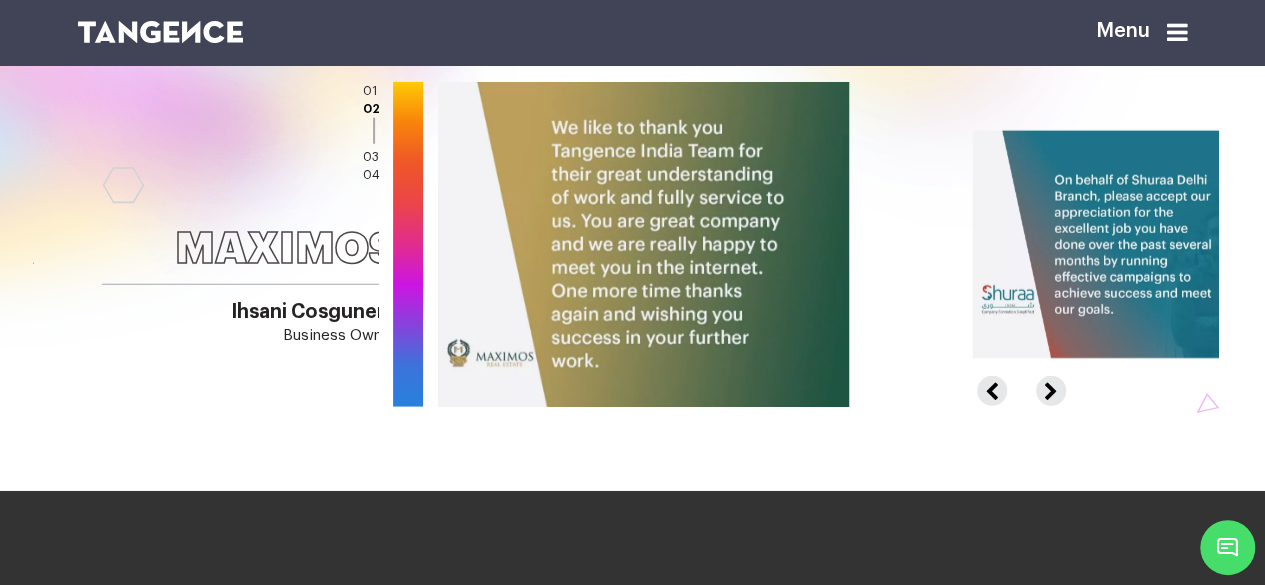 click on "Next" at bounding box center (1049, 382) 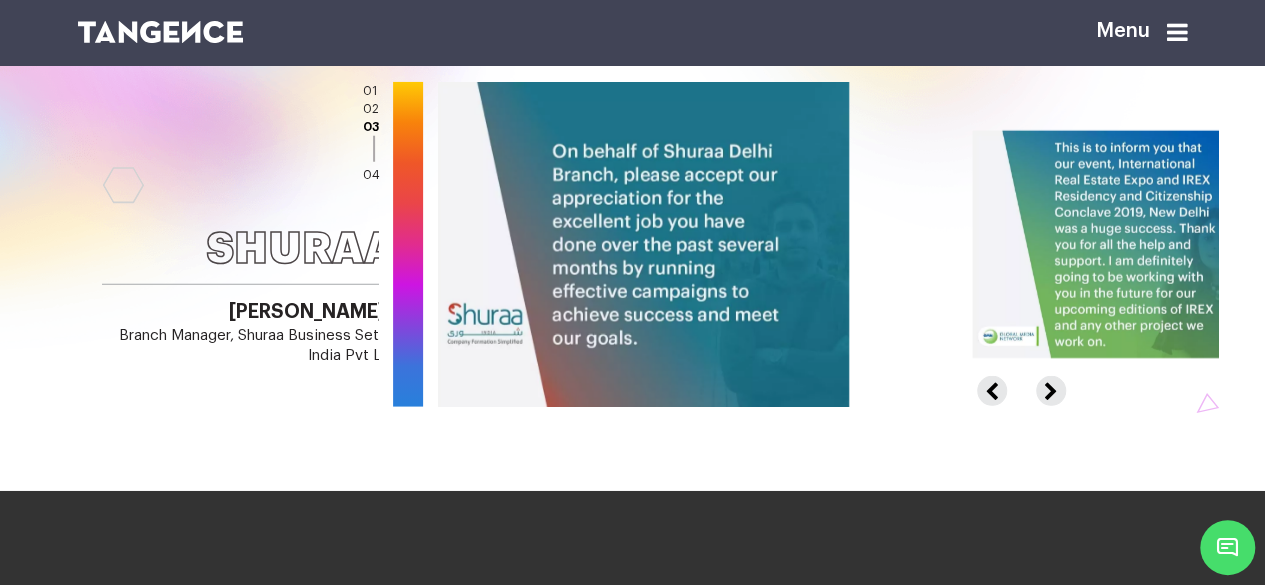 click on "Next" at bounding box center [1049, 382] 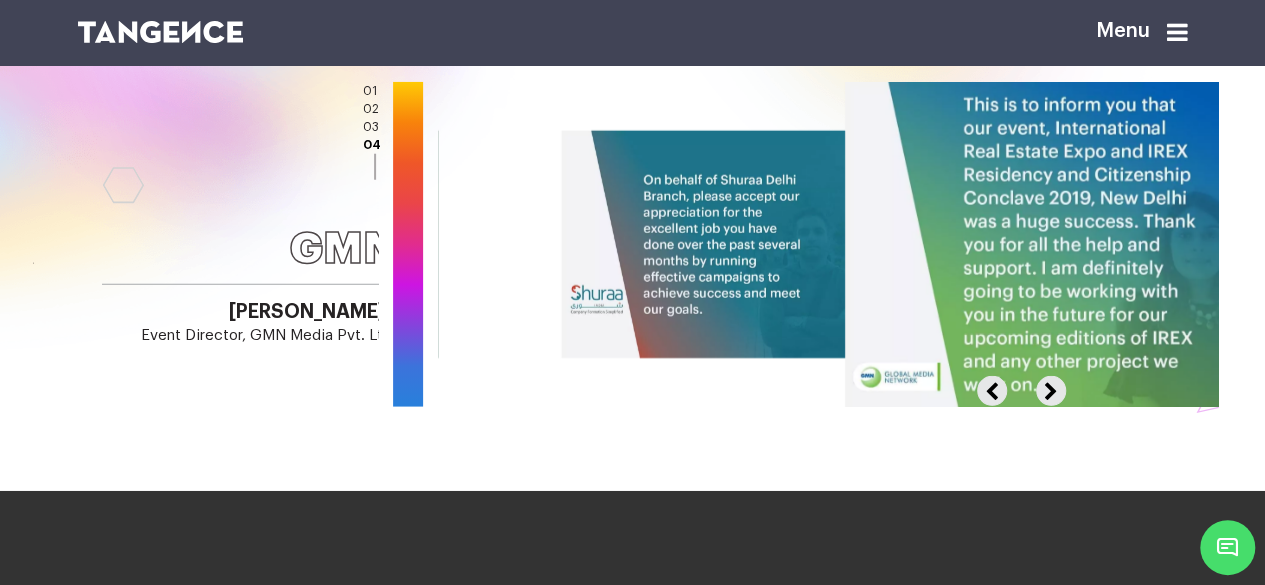 click on "Next" at bounding box center [1049, 382] 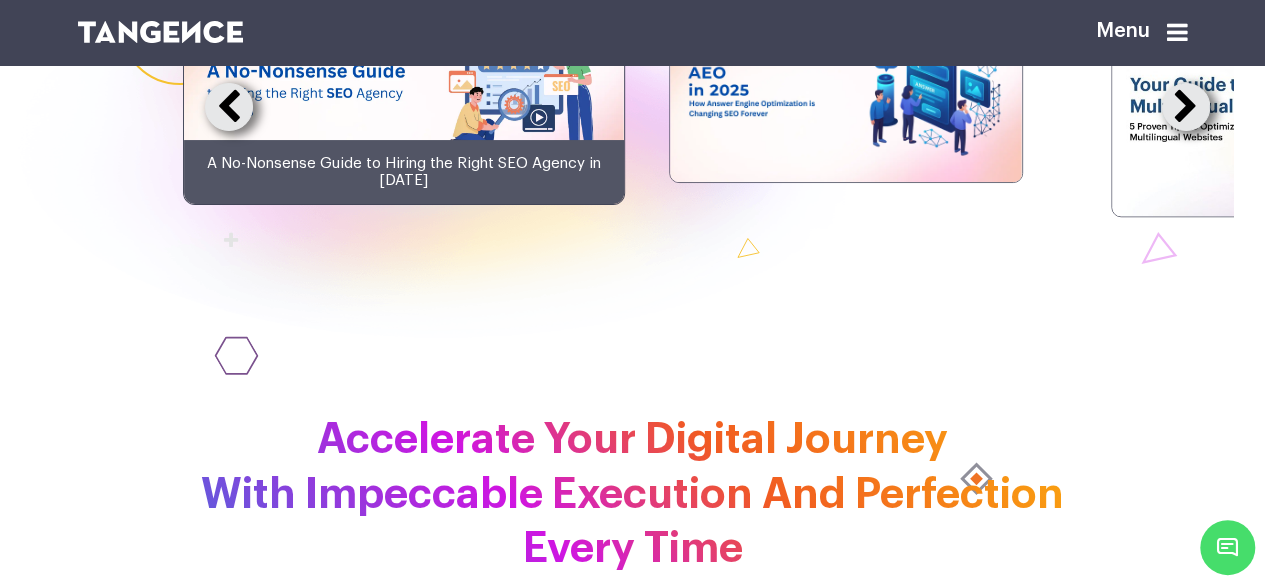 scroll, scrollTop: 3907, scrollLeft: 0, axis: vertical 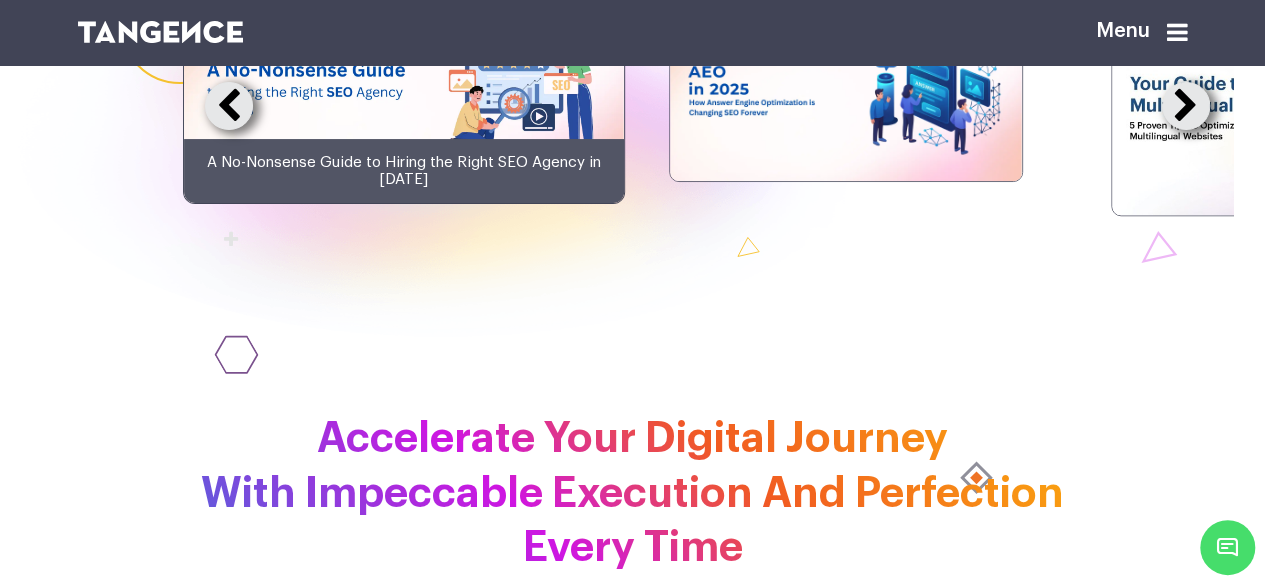 click on "what’s new" at bounding box center [633, -73] 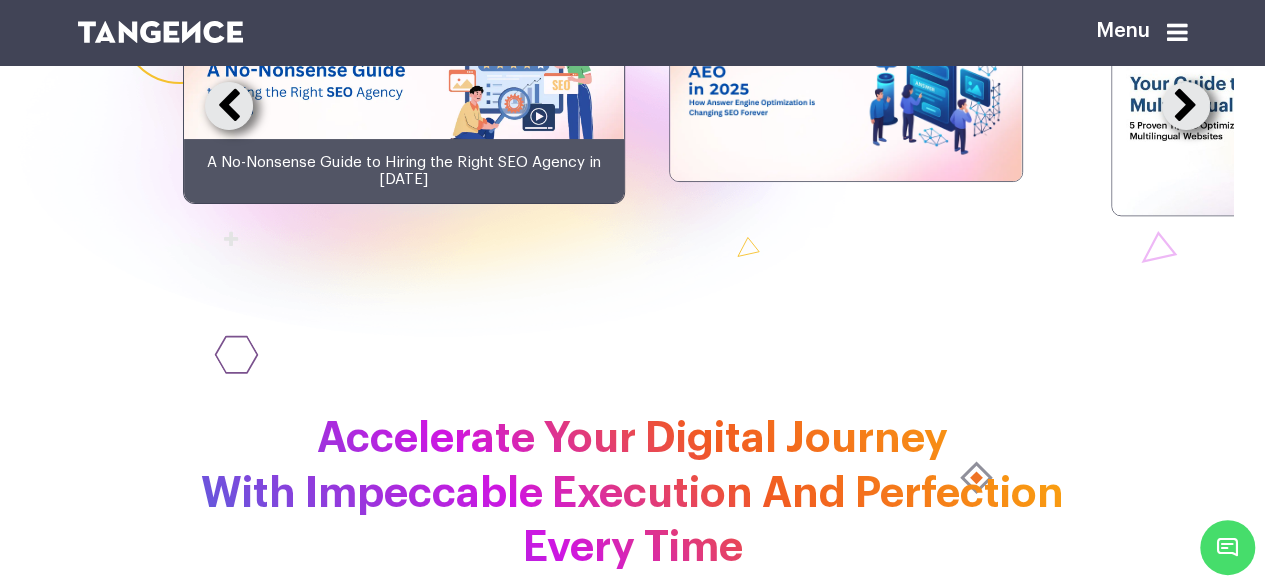 click on "what’s new" at bounding box center [633, -73] 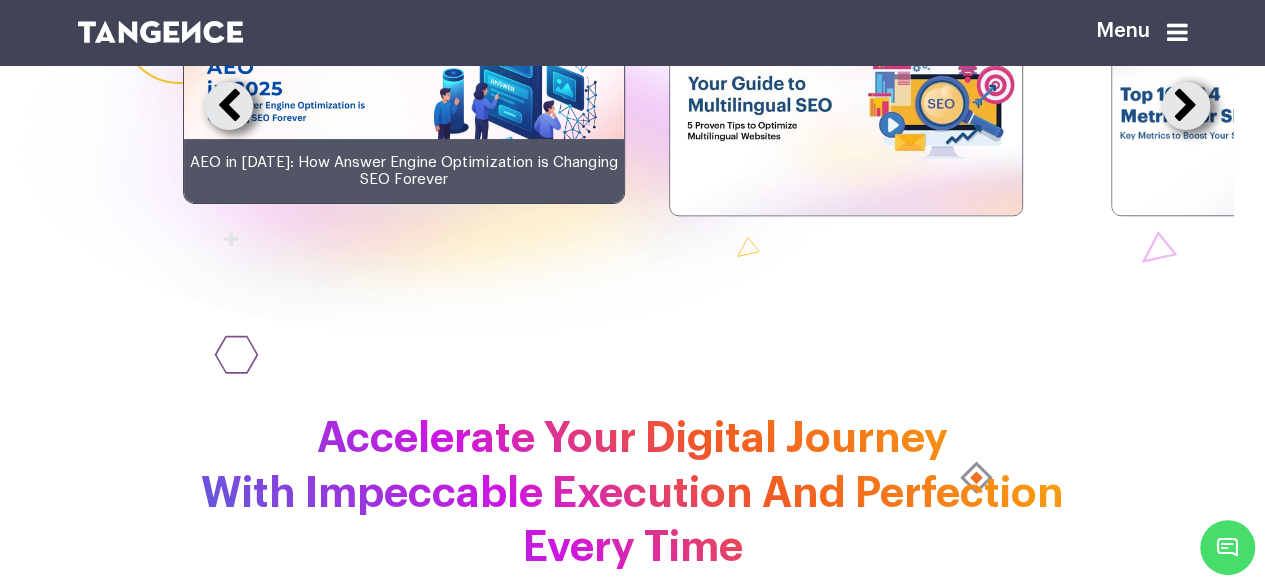 click at bounding box center [1186, 106] 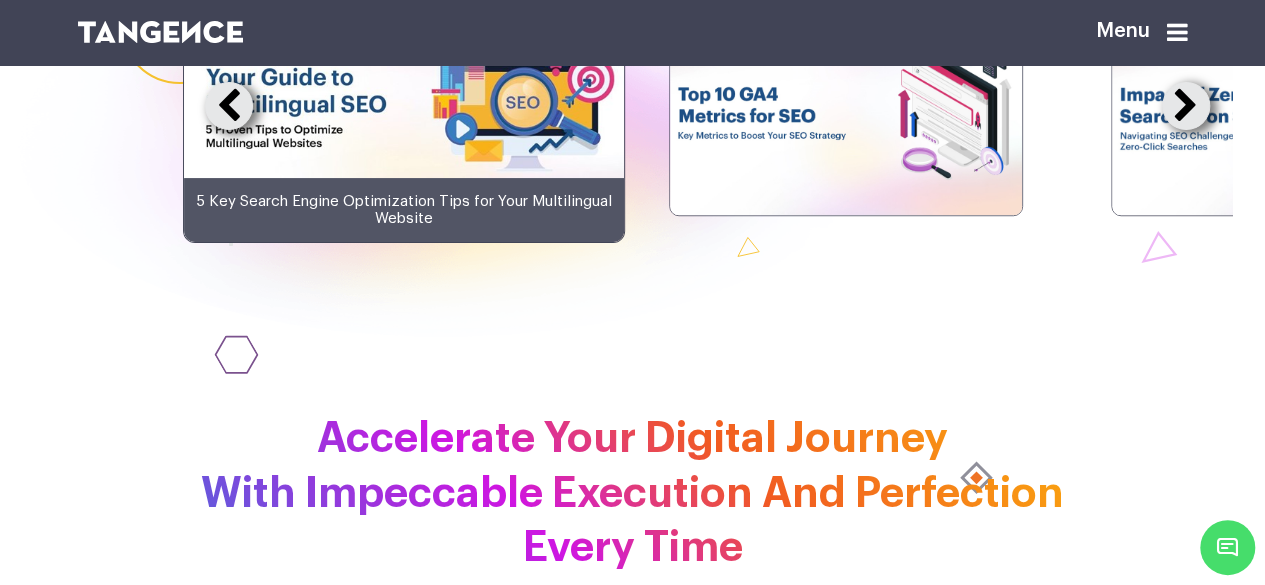 click at bounding box center [1186, 106] 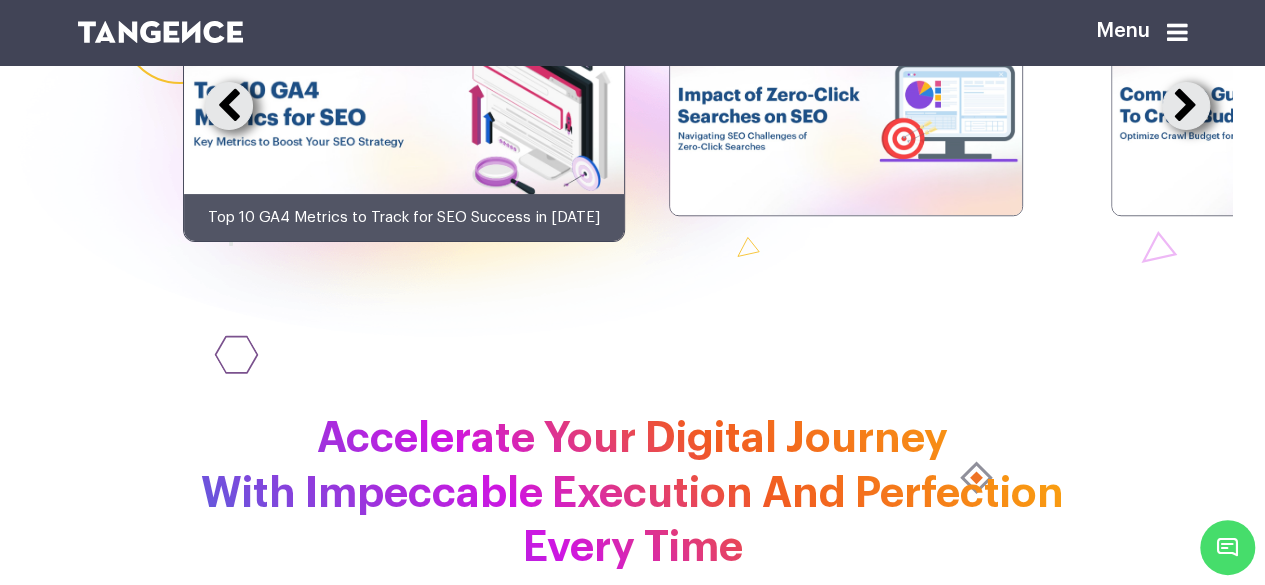 click at bounding box center [1186, 106] 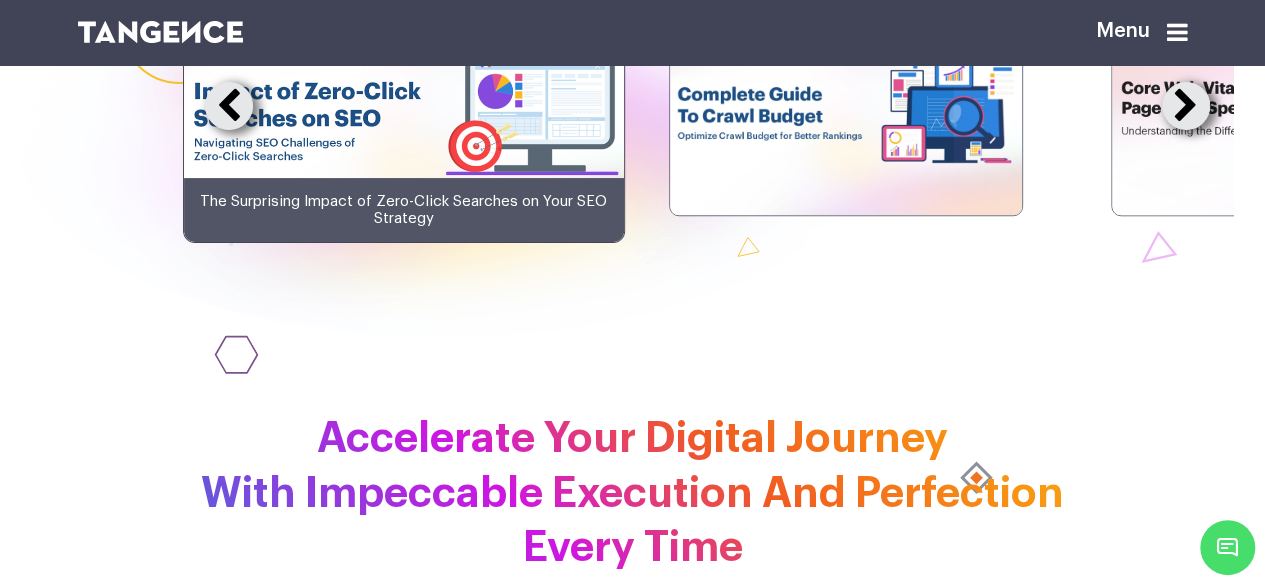 click at bounding box center [1186, 106] 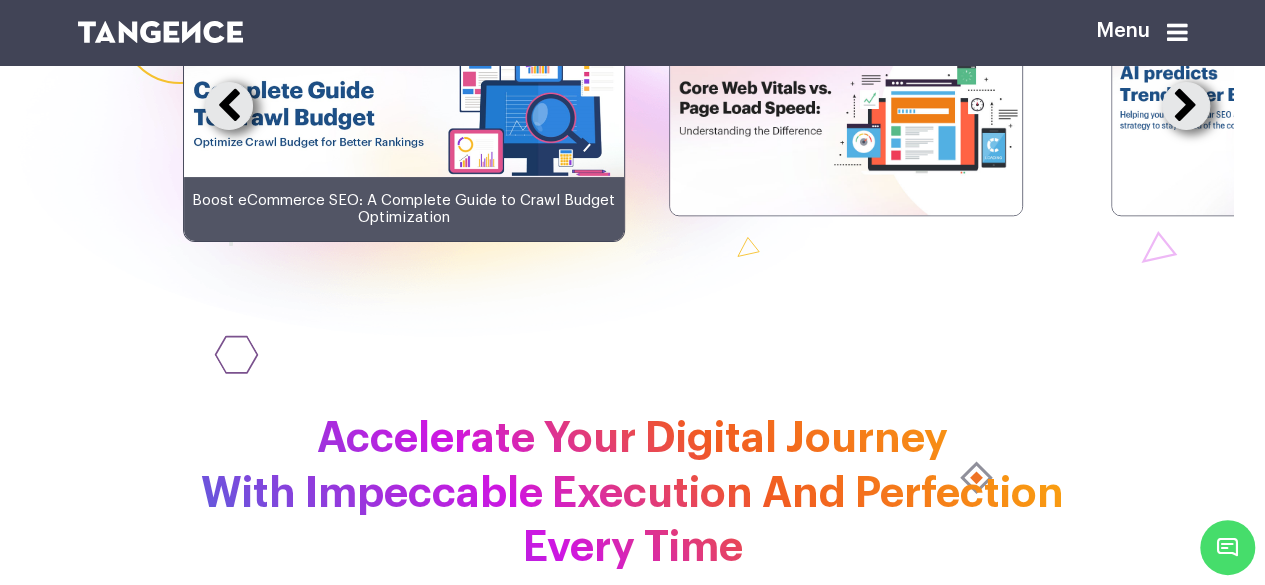 click at bounding box center (1186, 106) 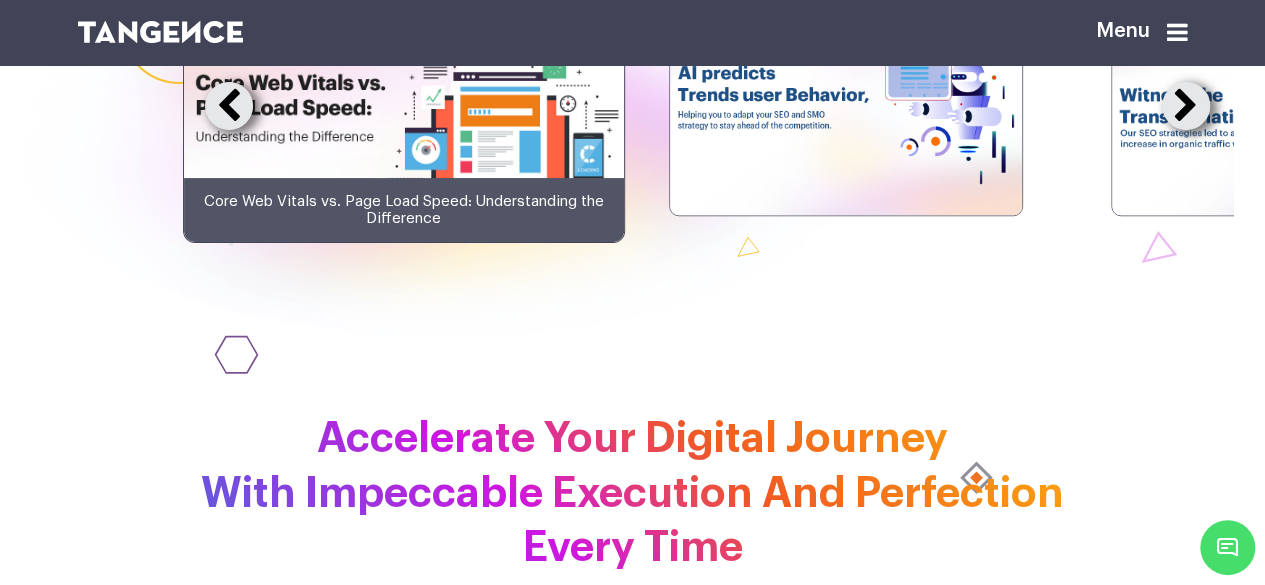 click at bounding box center (1186, 106) 